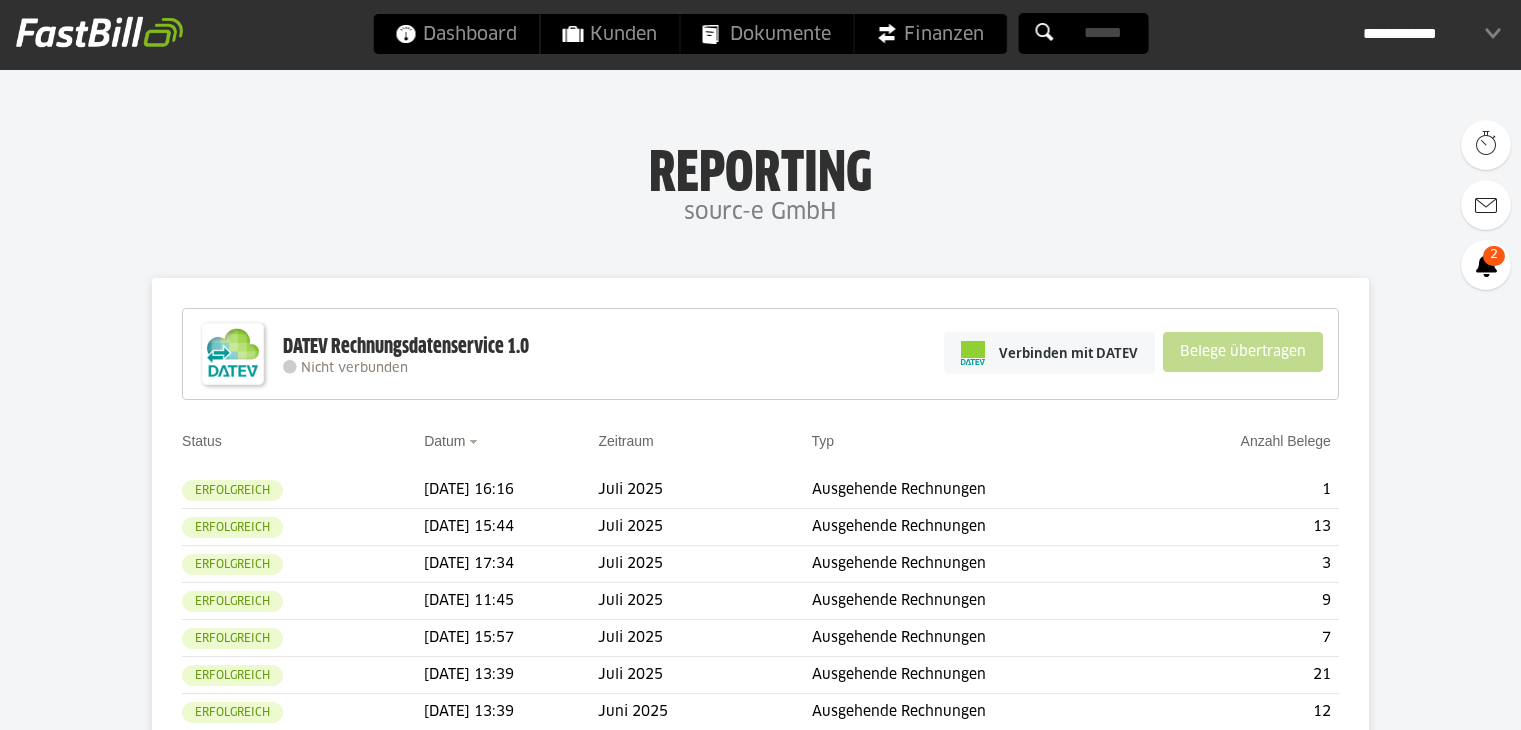 scroll, scrollTop: 0, scrollLeft: 0, axis: both 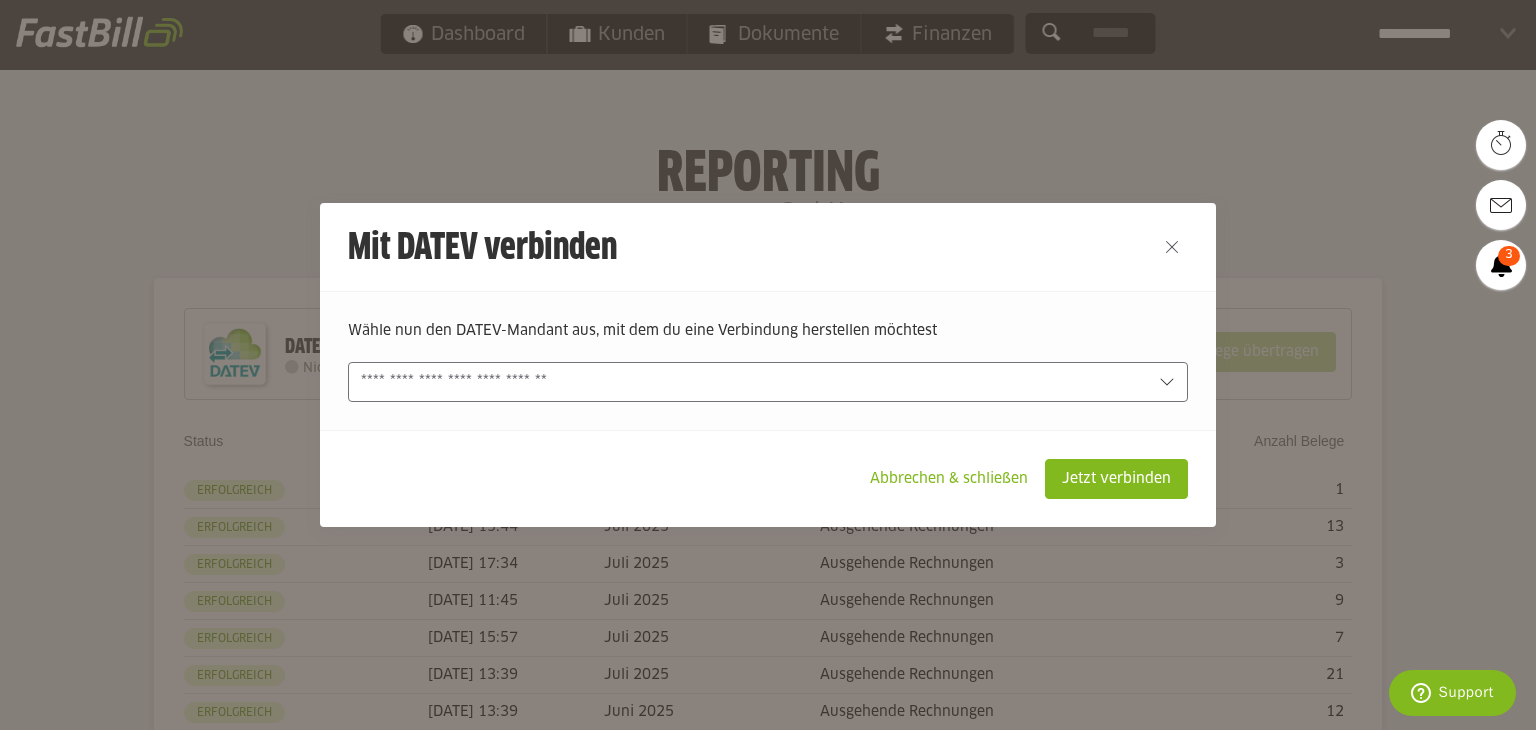click at bounding box center (754, 382) 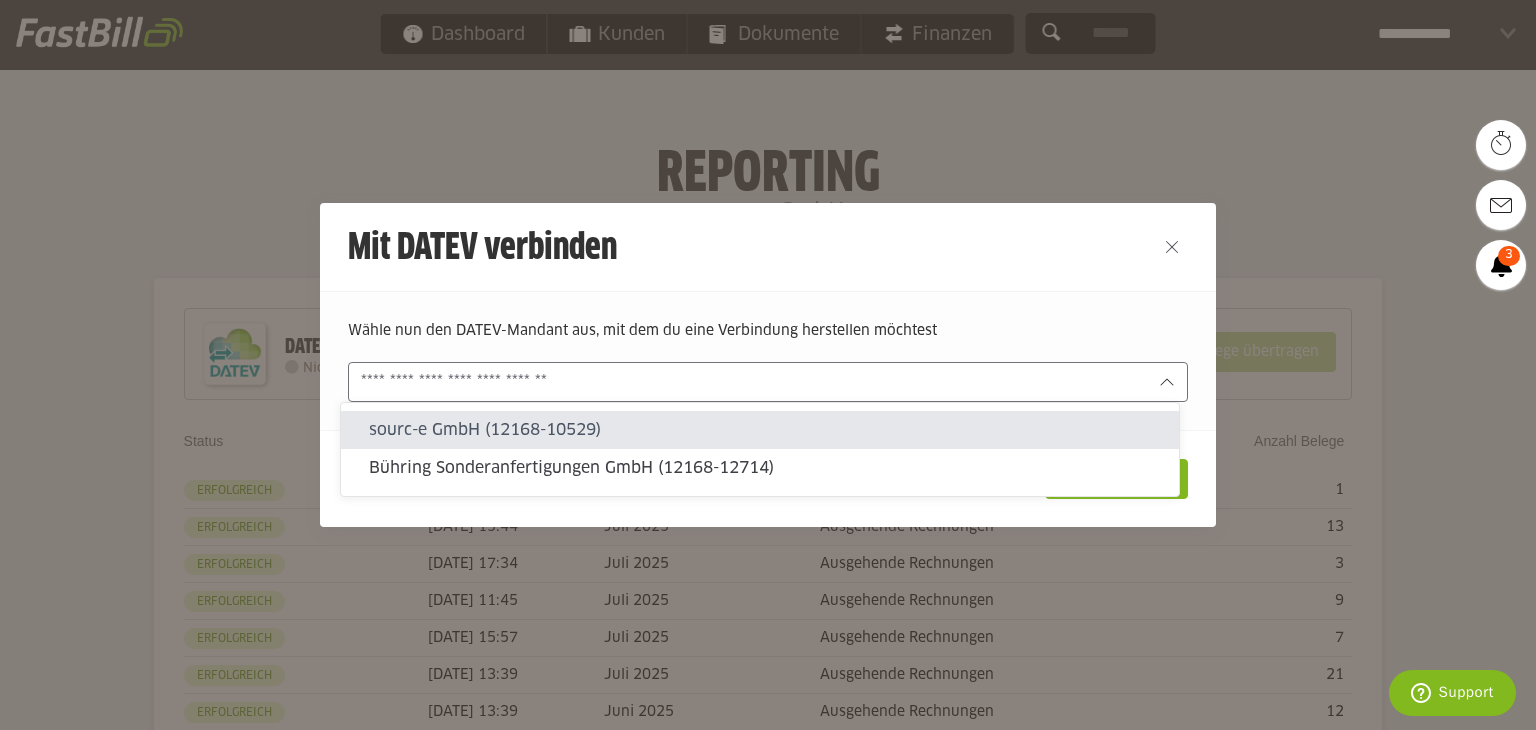 click on "sourc-e GmbH (12168-10529)" at bounding box center (766, 430) 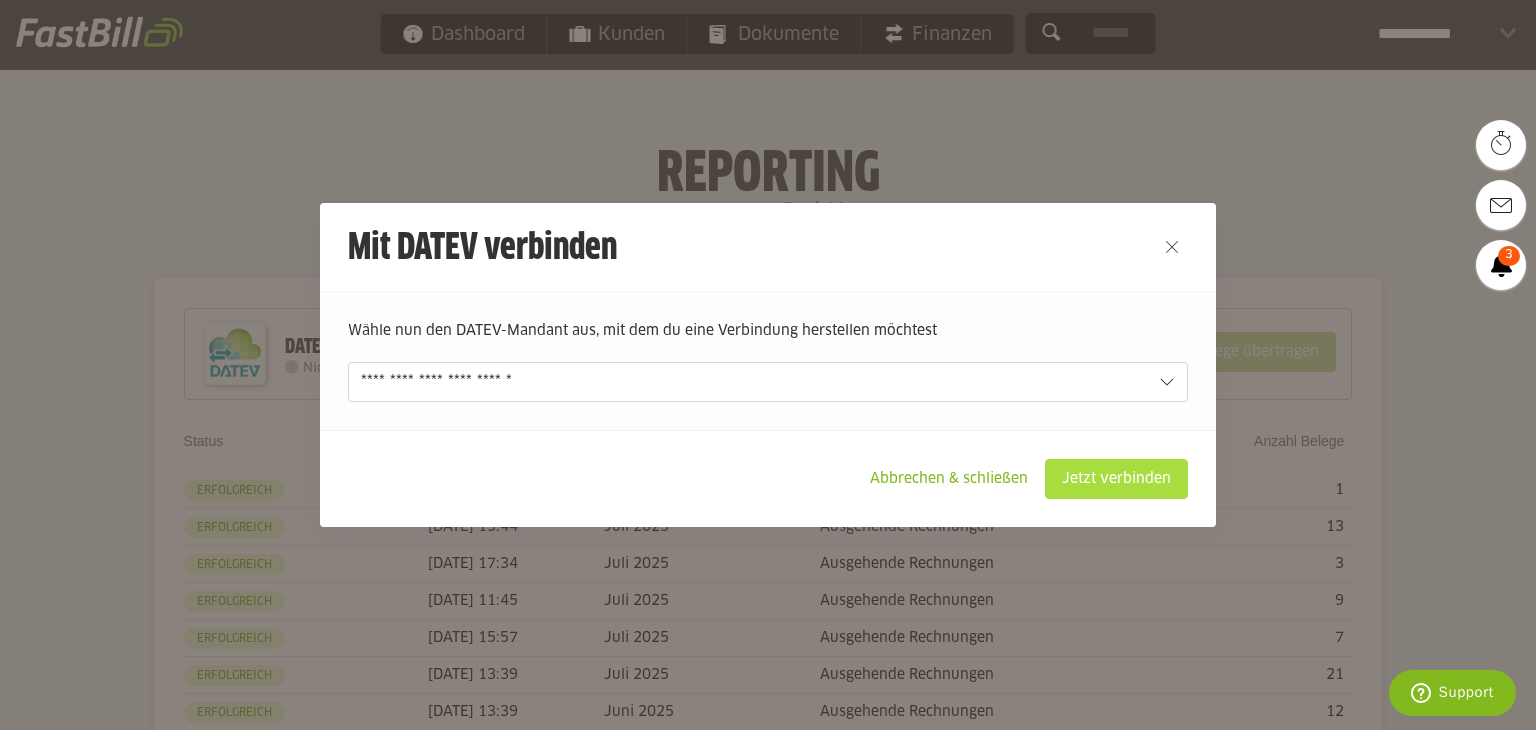click on "Jetzt verbinden" at bounding box center (1116, 479) 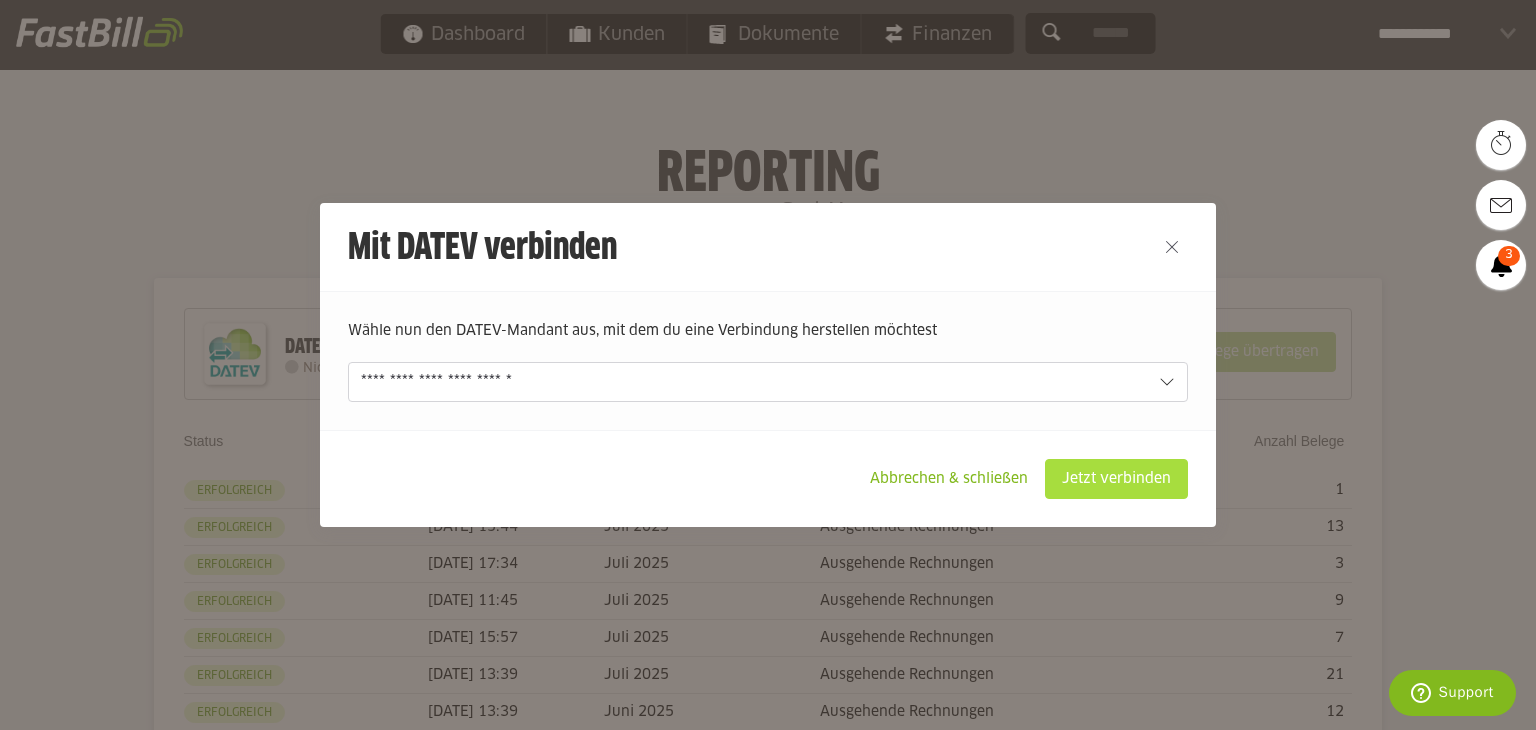 click on "Jetzt verbinden" at bounding box center [1116, 479] 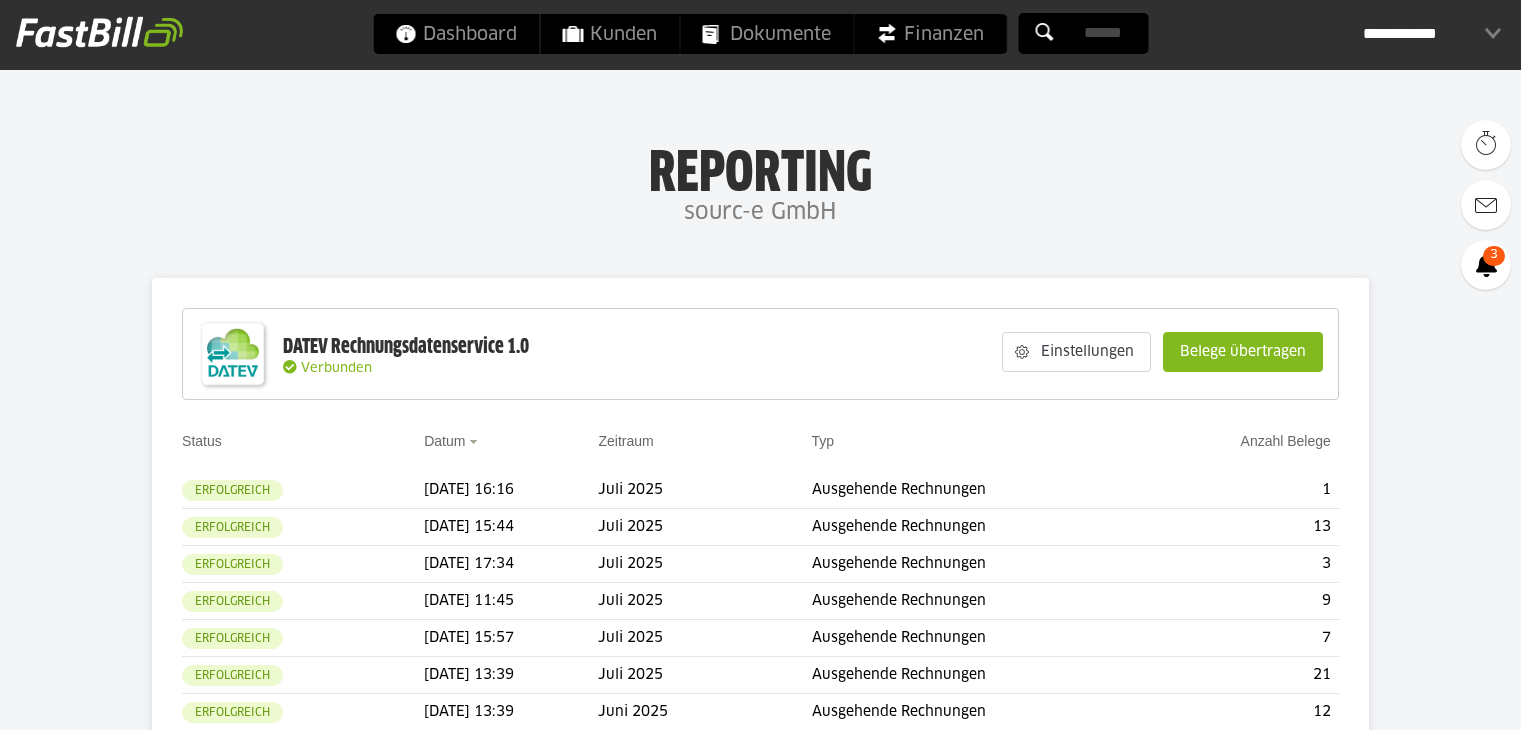 scroll, scrollTop: 0, scrollLeft: 0, axis: both 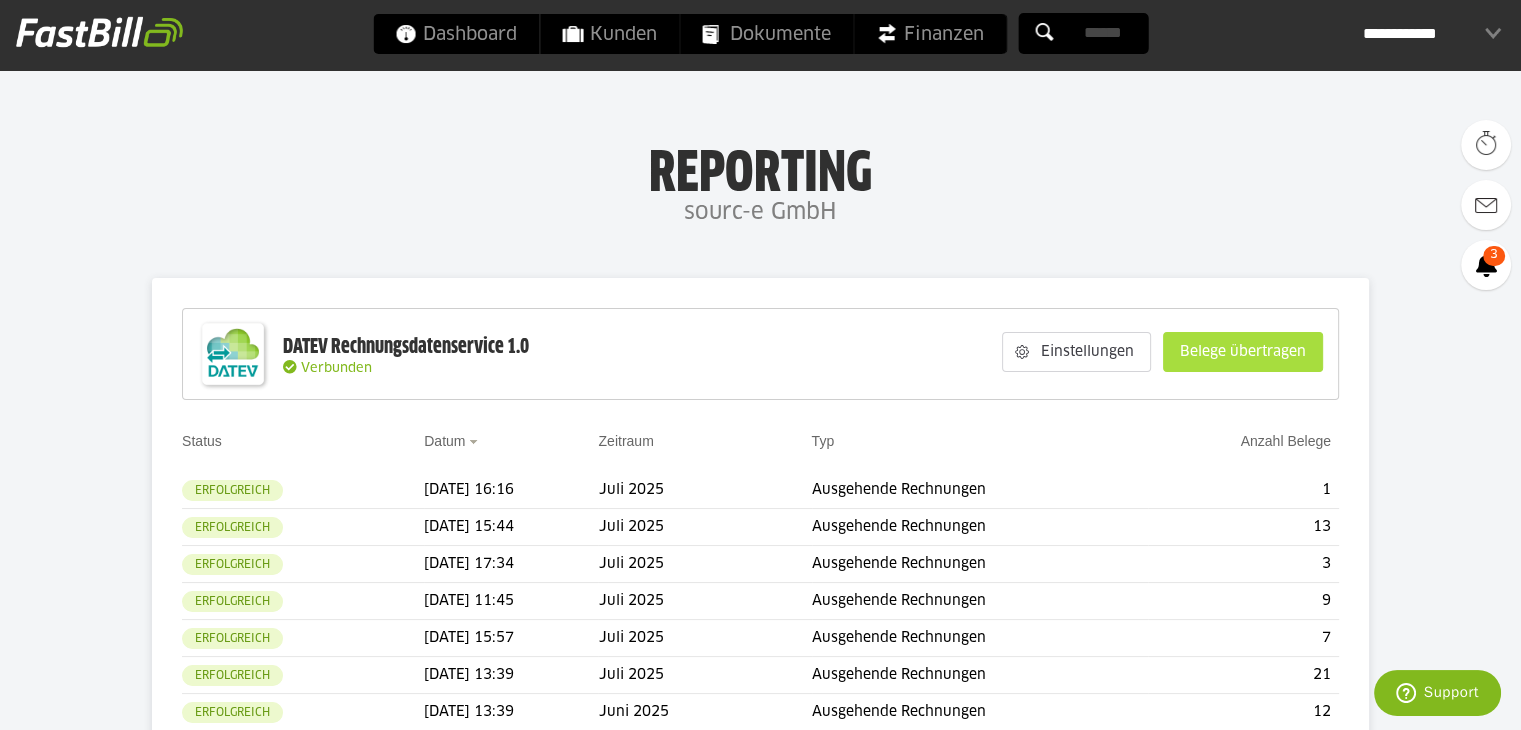 click on "Belege übertragen" at bounding box center (1243, 352) 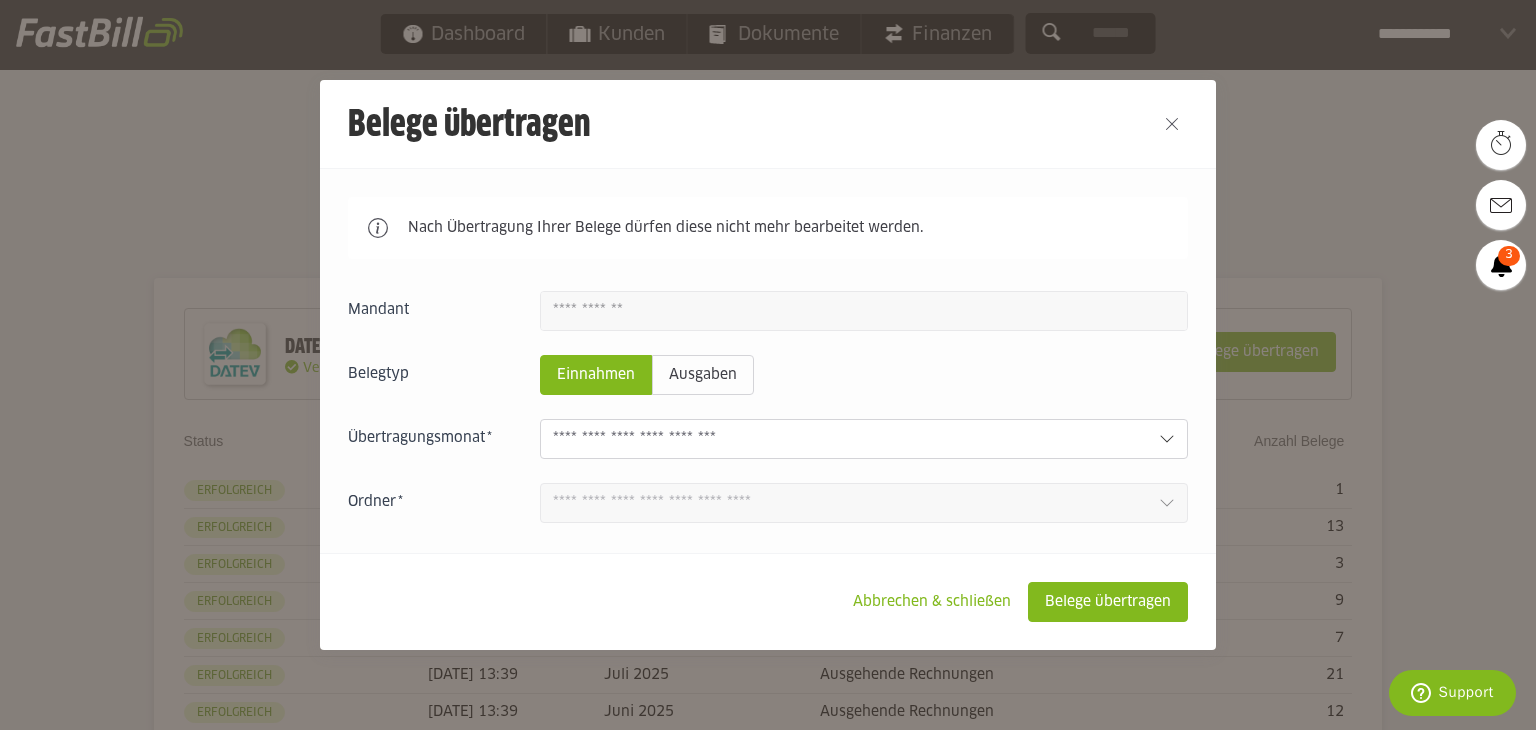 click 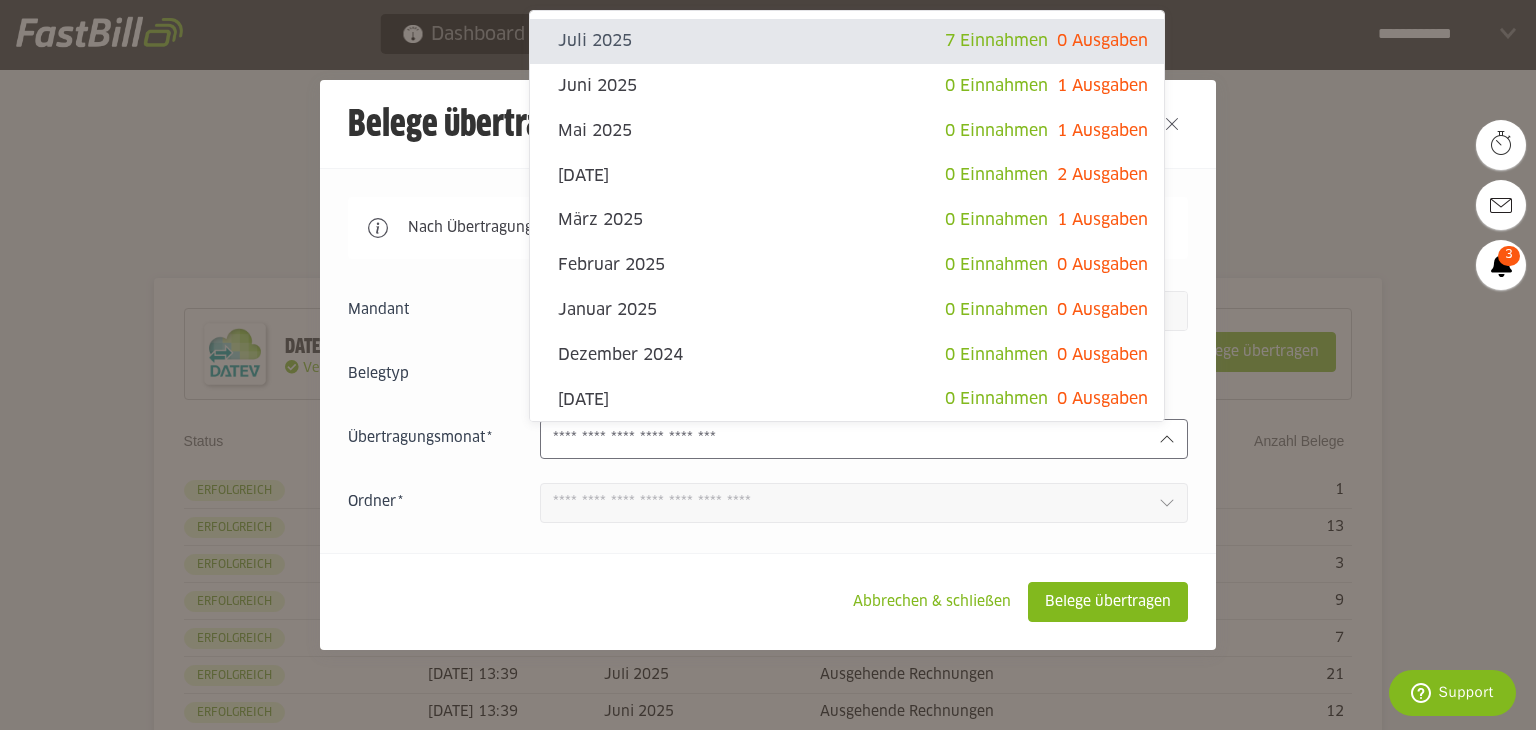 click on "Juli 2025" 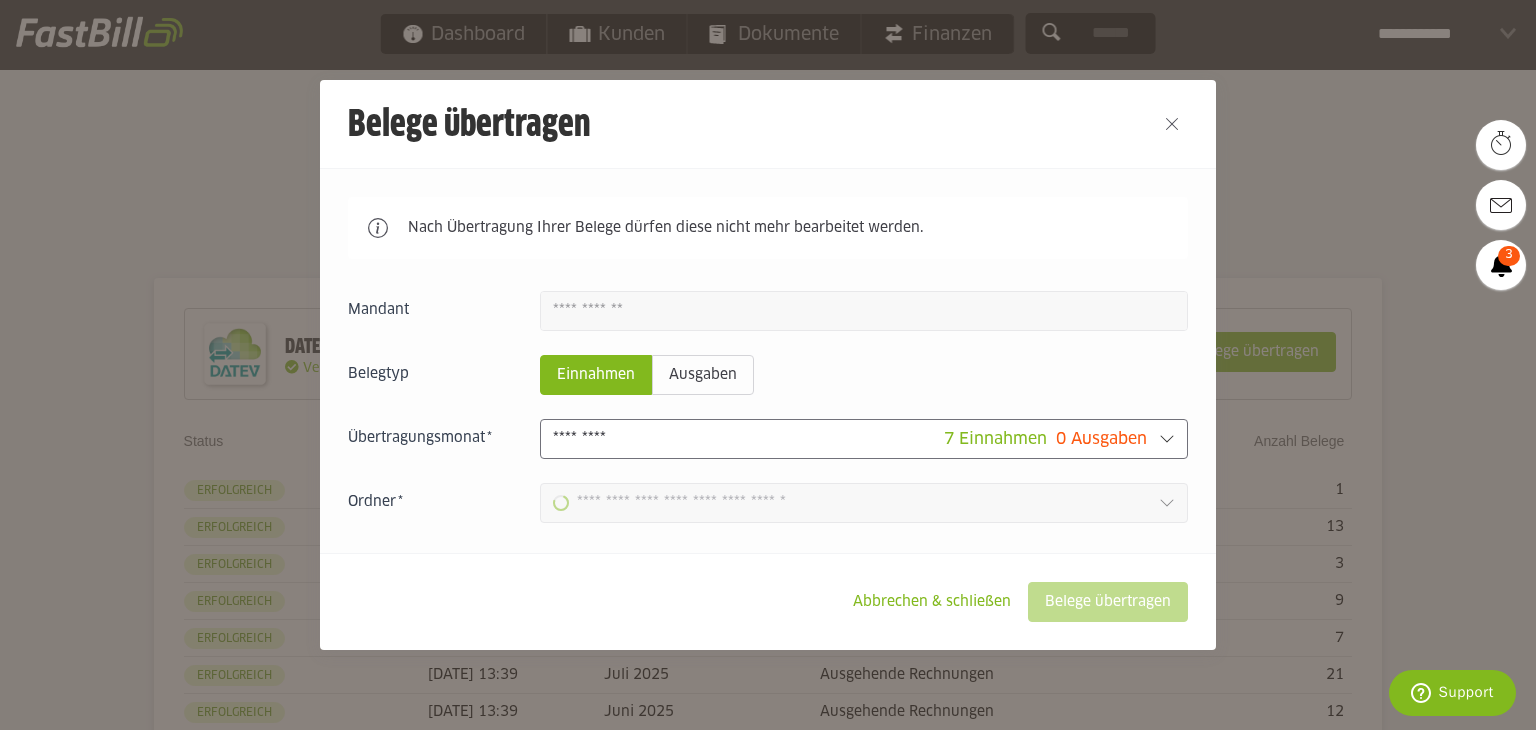 type on "**********" 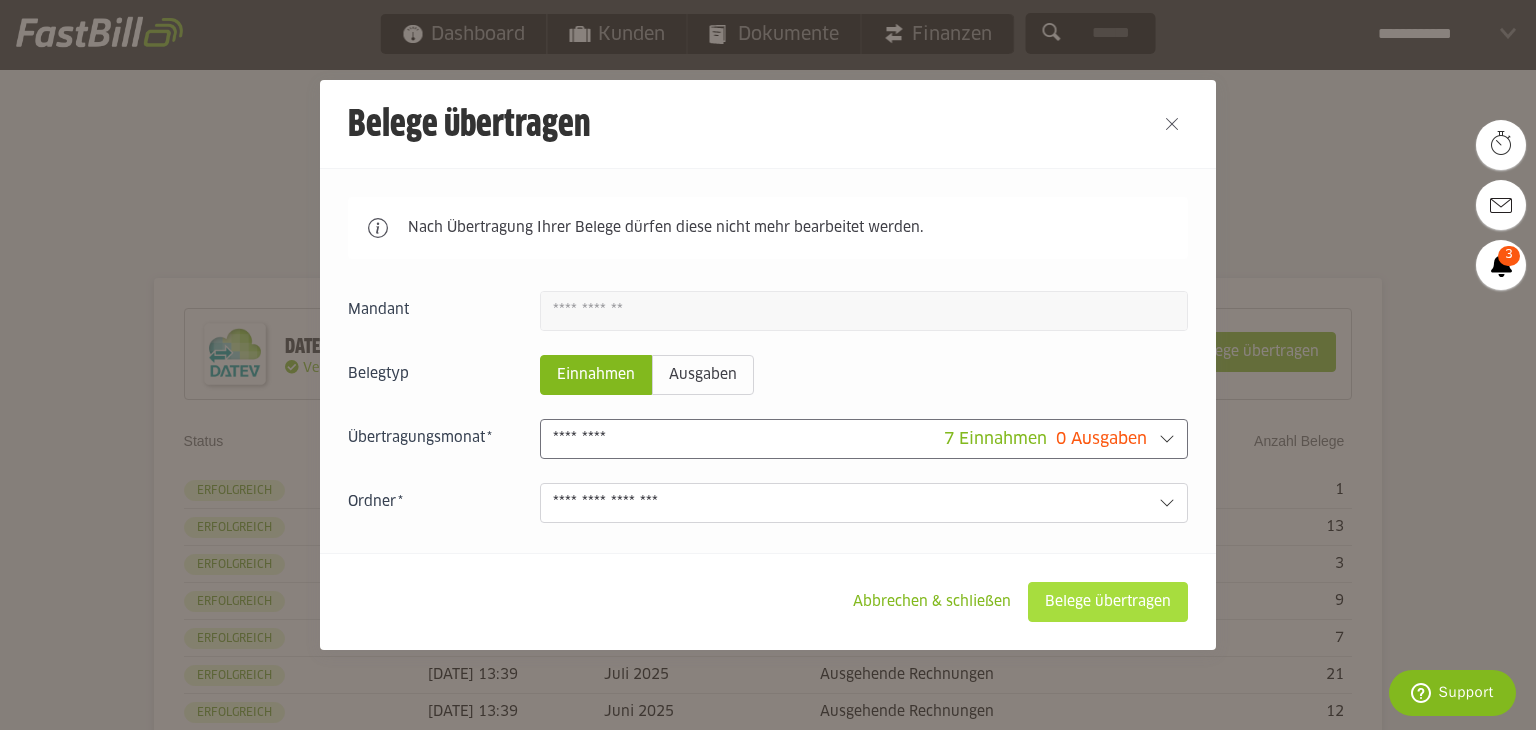 click on "Belege übertragen" at bounding box center [1108, 602] 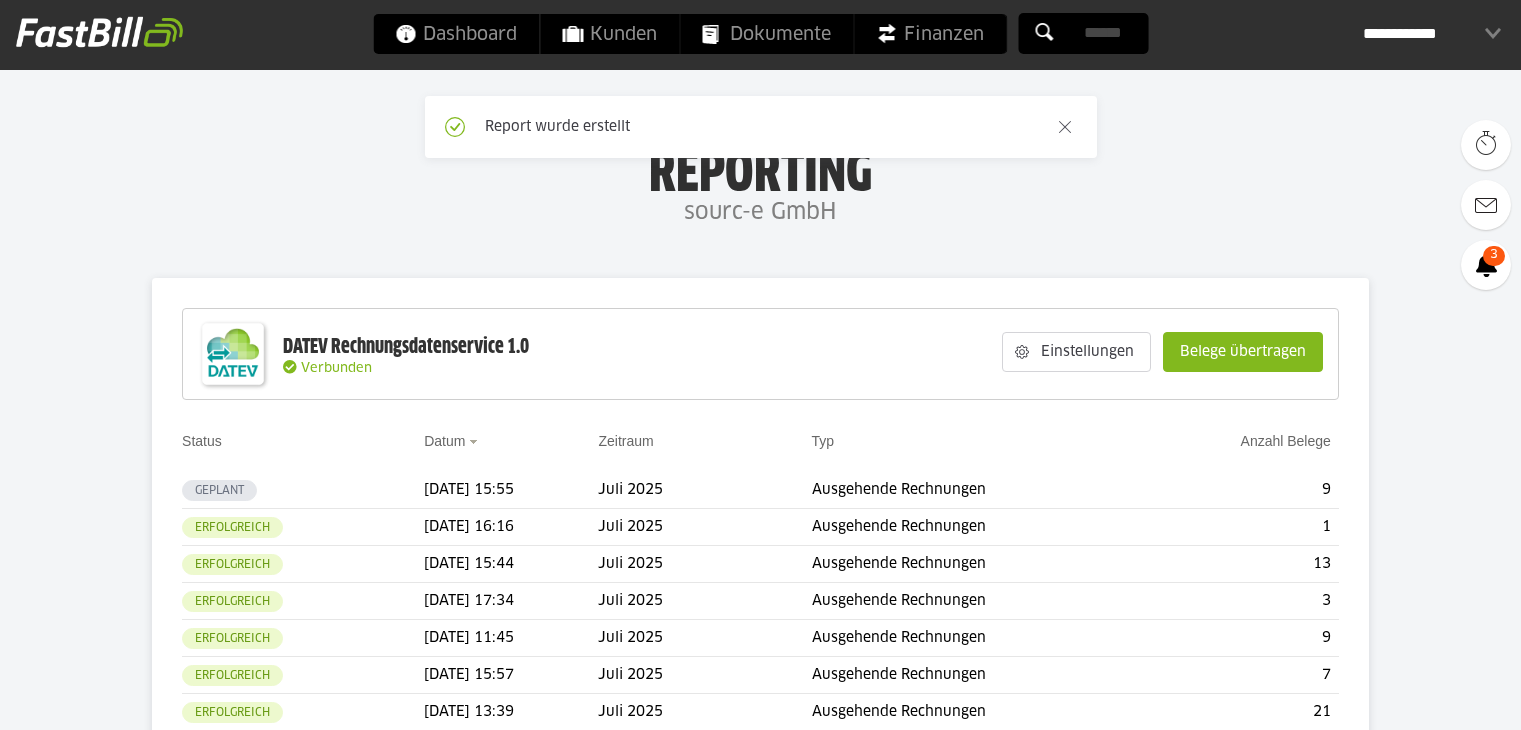 scroll, scrollTop: 0, scrollLeft: 0, axis: both 